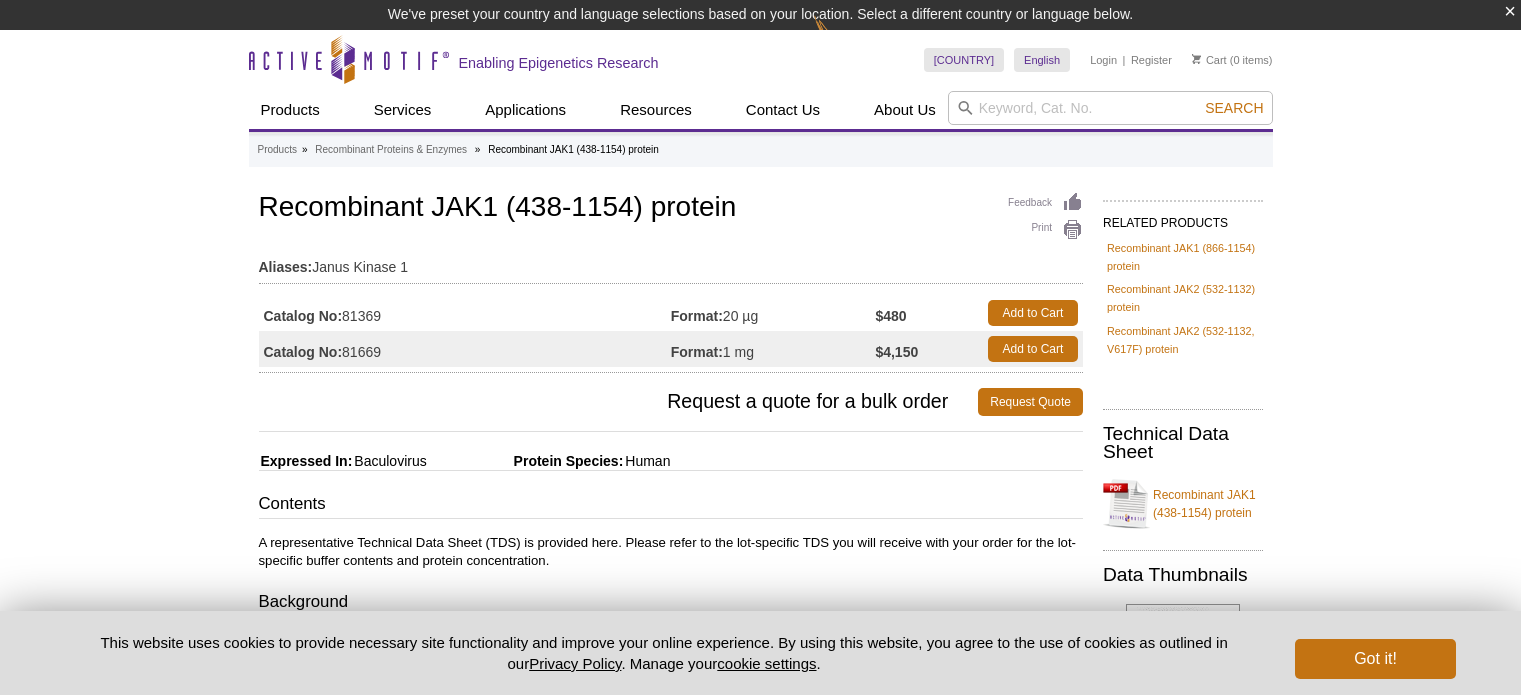 scroll, scrollTop: 0, scrollLeft: 0, axis: both 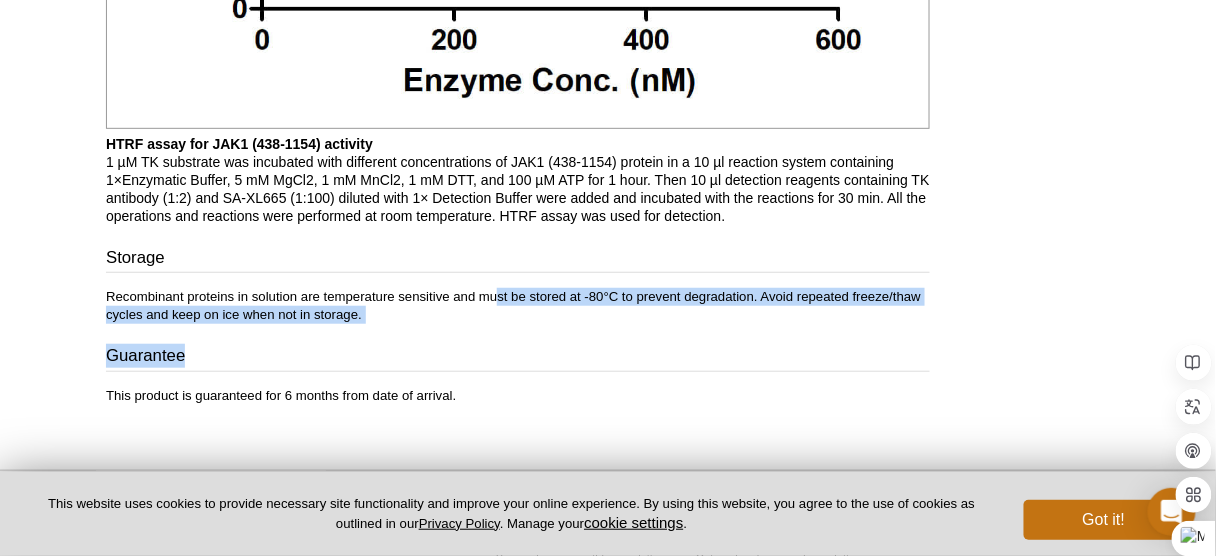 drag, startPoint x: 498, startPoint y: 316, endPoint x: 702, endPoint y: 342, distance: 205.65019 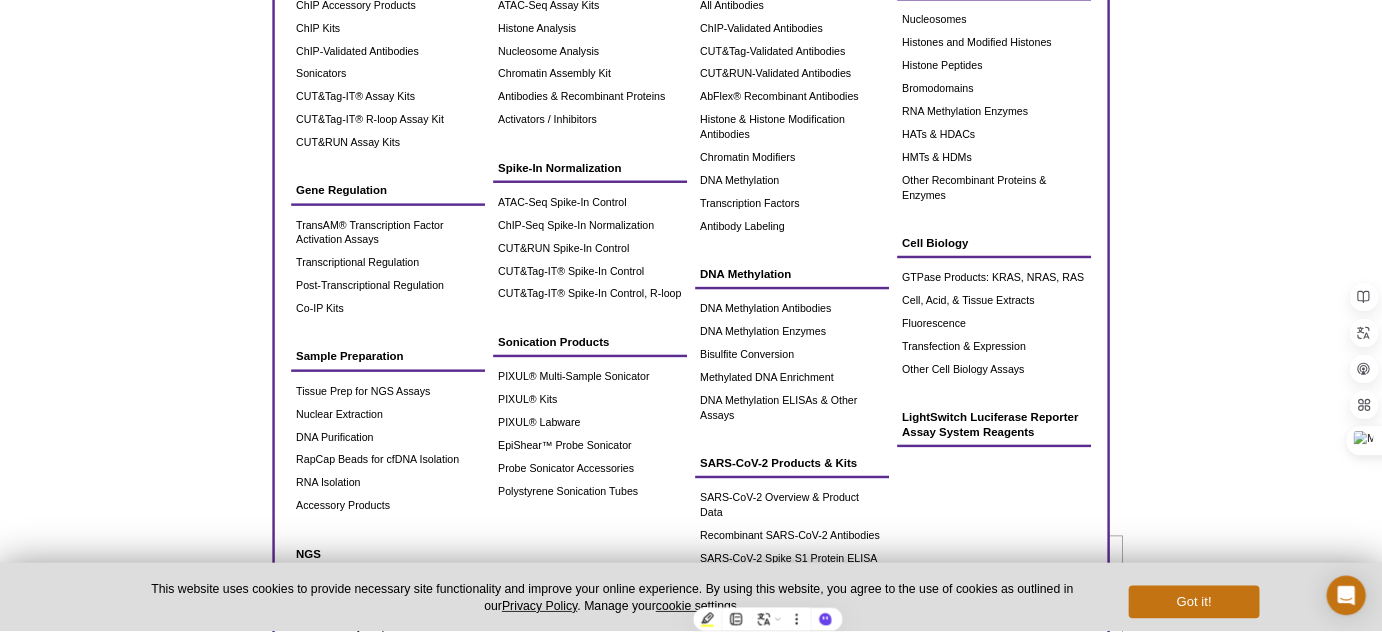 scroll, scrollTop: 0, scrollLeft: 0, axis: both 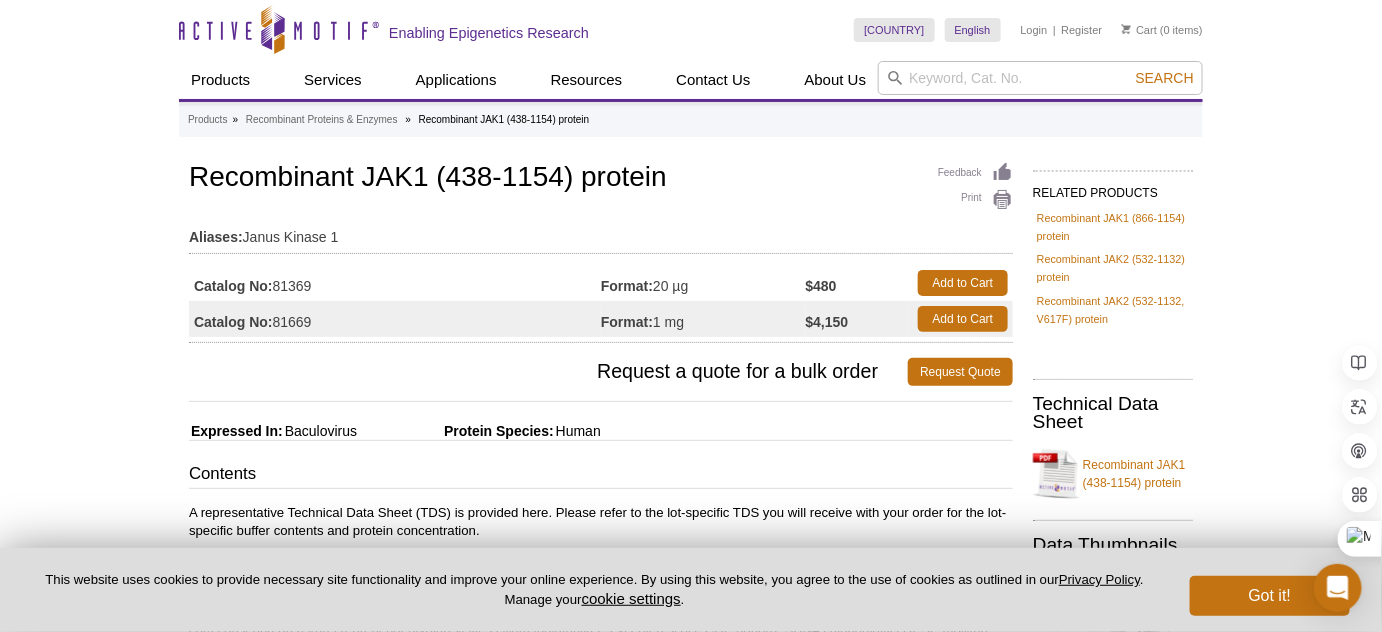 drag, startPoint x: 317, startPoint y: 290, endPoint x: 278, endPoint y: 288, distance: 39.051247 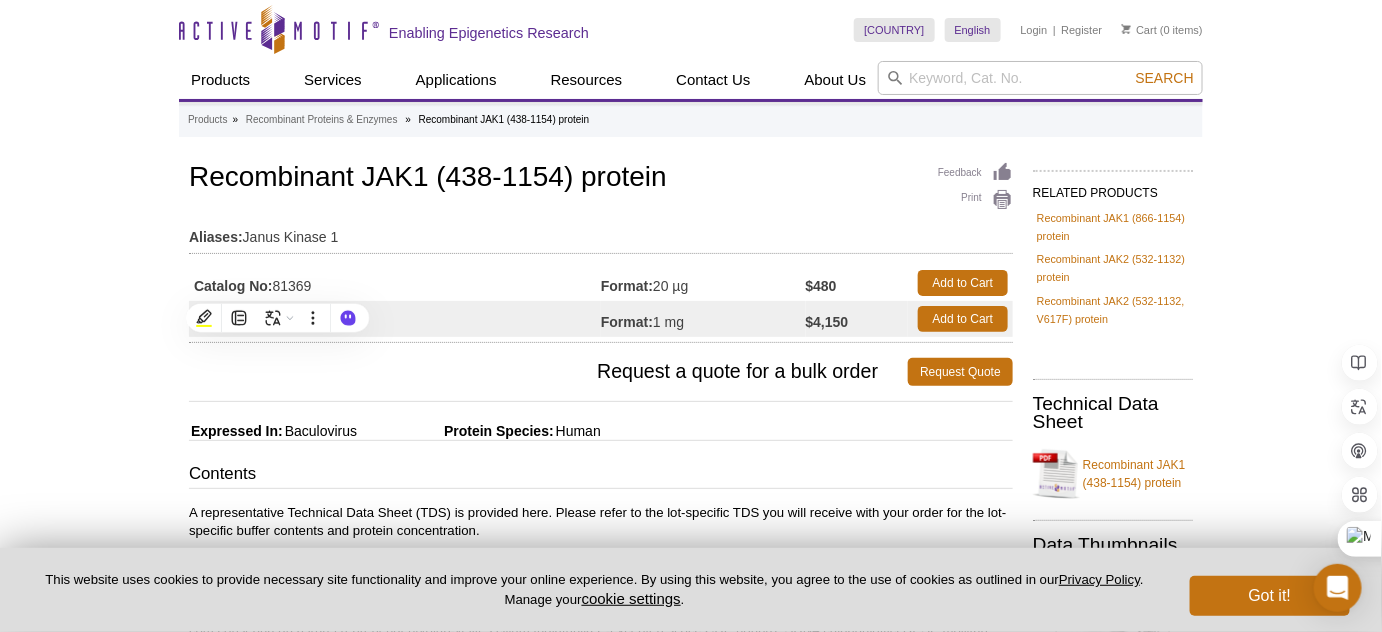 copy on "81369" 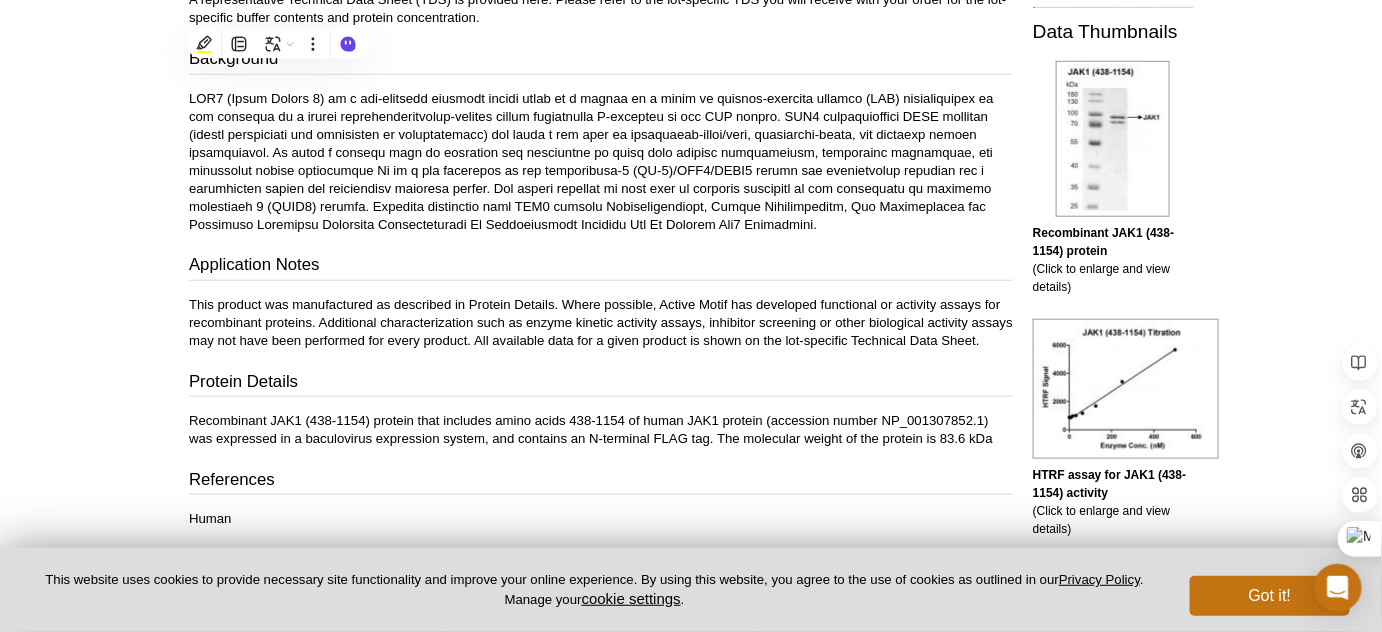 scroll, scrollTop: 0, scrollLeft: 0, axis: both 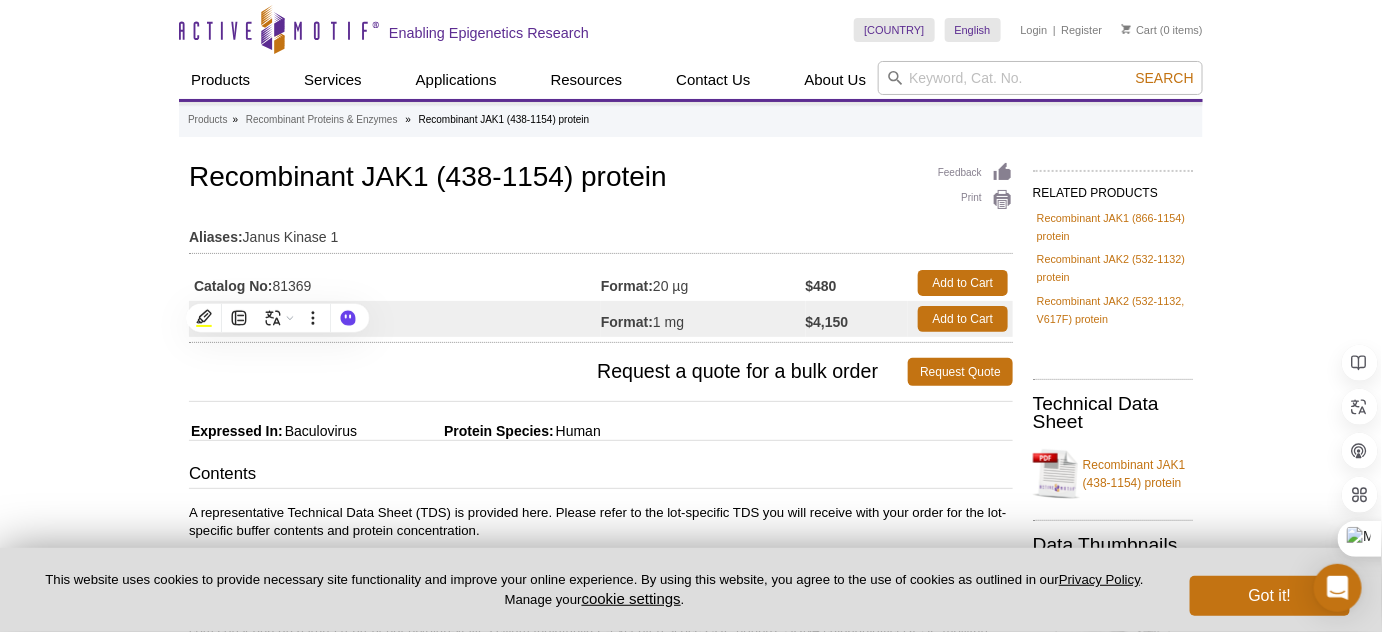 click on "Catalog No:  81369" at bounding box center [395, 283] 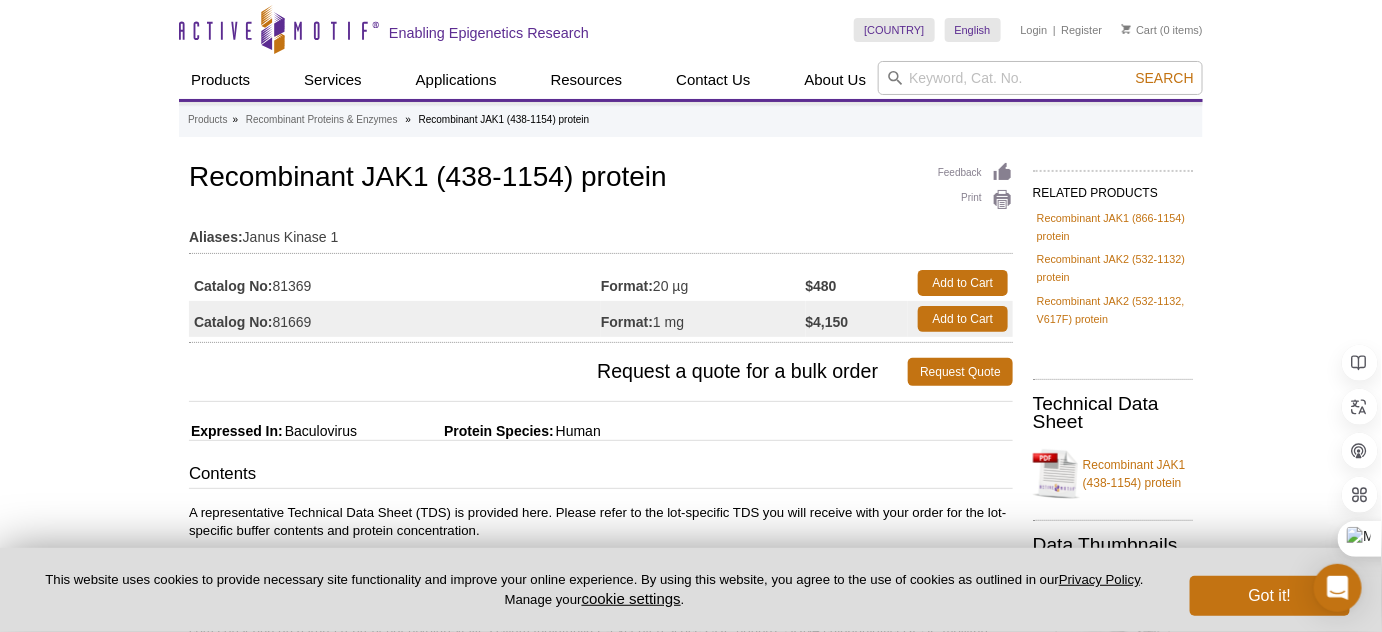 drag, startPoint x: 279, startPoint y: 282, endPoint x: 317, endPoint y: 283, distance: 38.013157 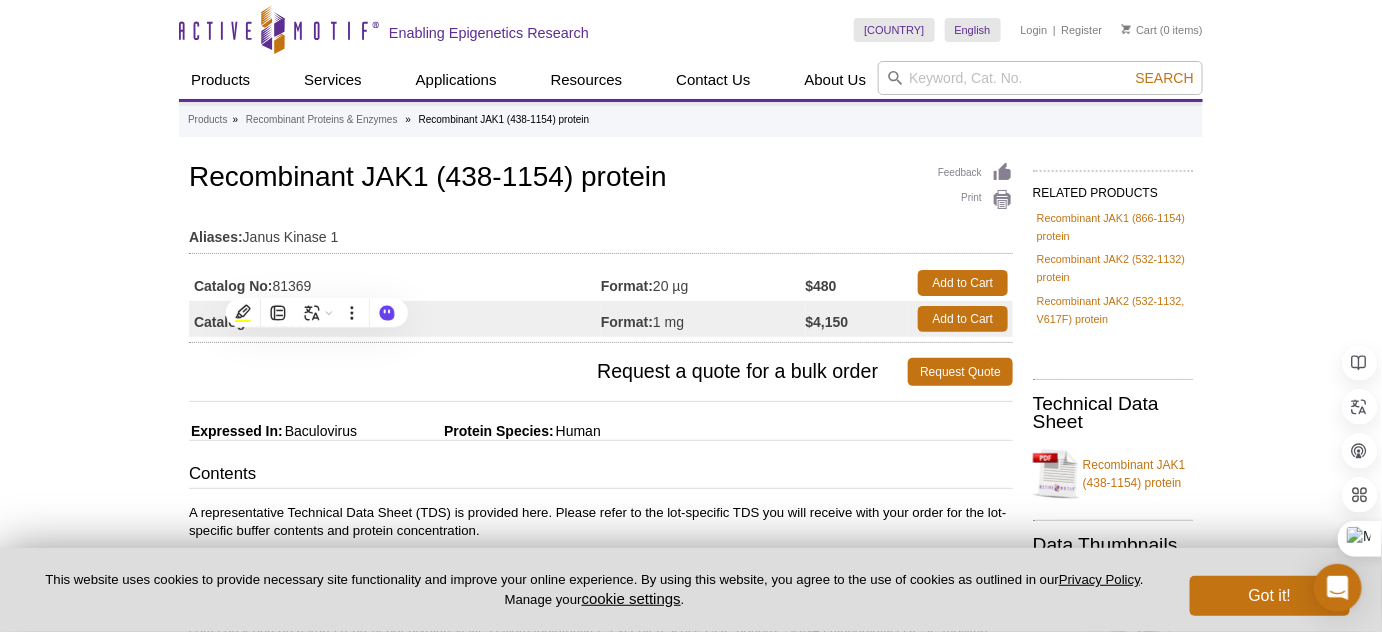 copy on "81369" 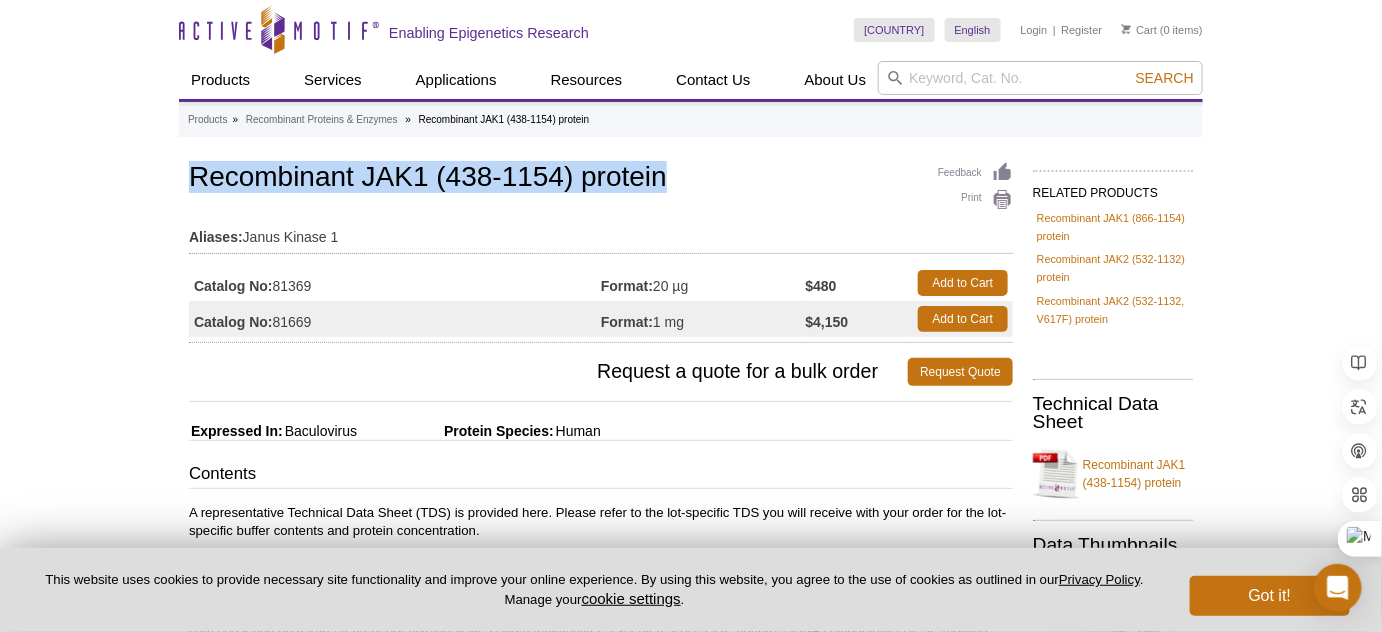 drag, startPoint x: 175, startPoint y: 172, endPoint x: 666, endPoint y: 177, distance: 491.02545 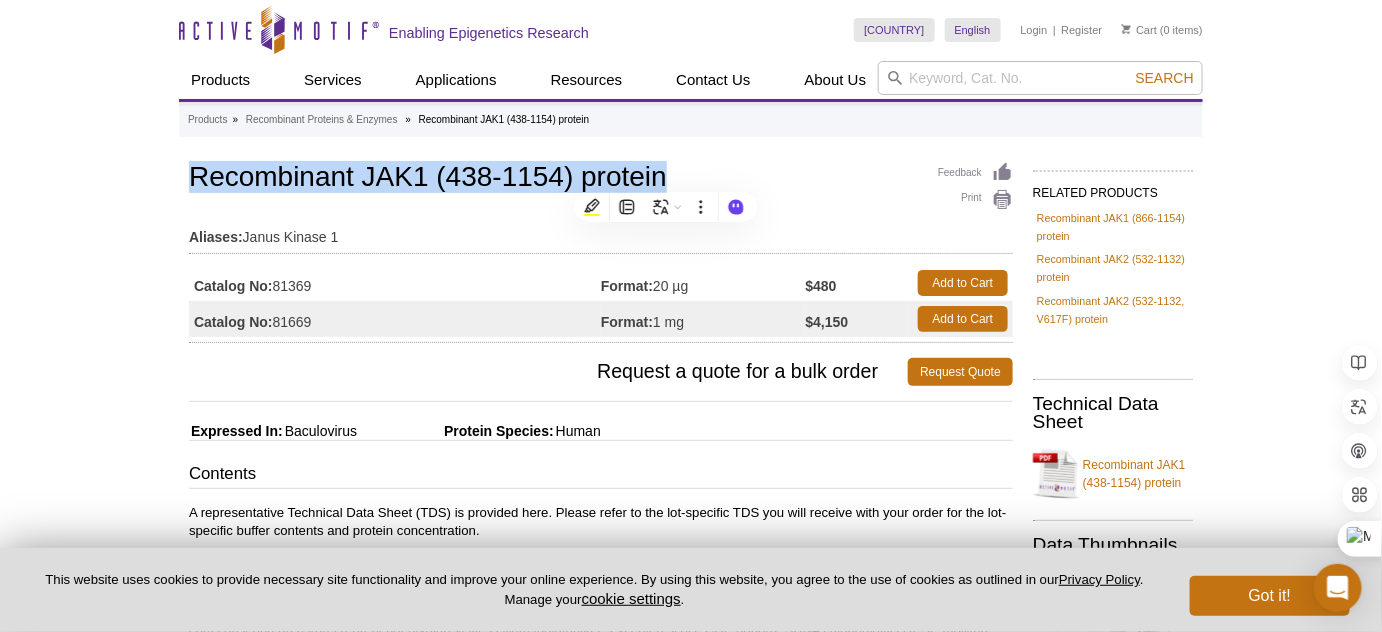 copy on "Recombinant JAK1 (438-1154) protein" 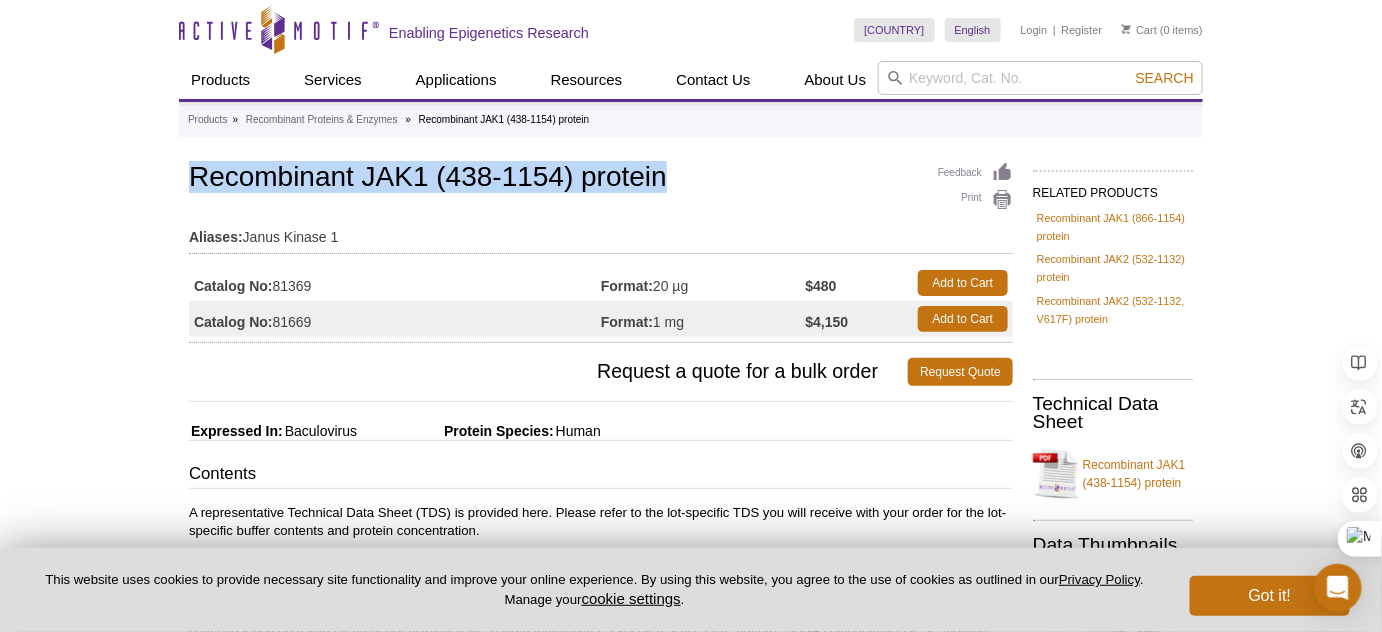 drag, startPoint x: 333, startPoint y: 288, endPoint x: 277, endPoint y: 291, distance: 56.0803 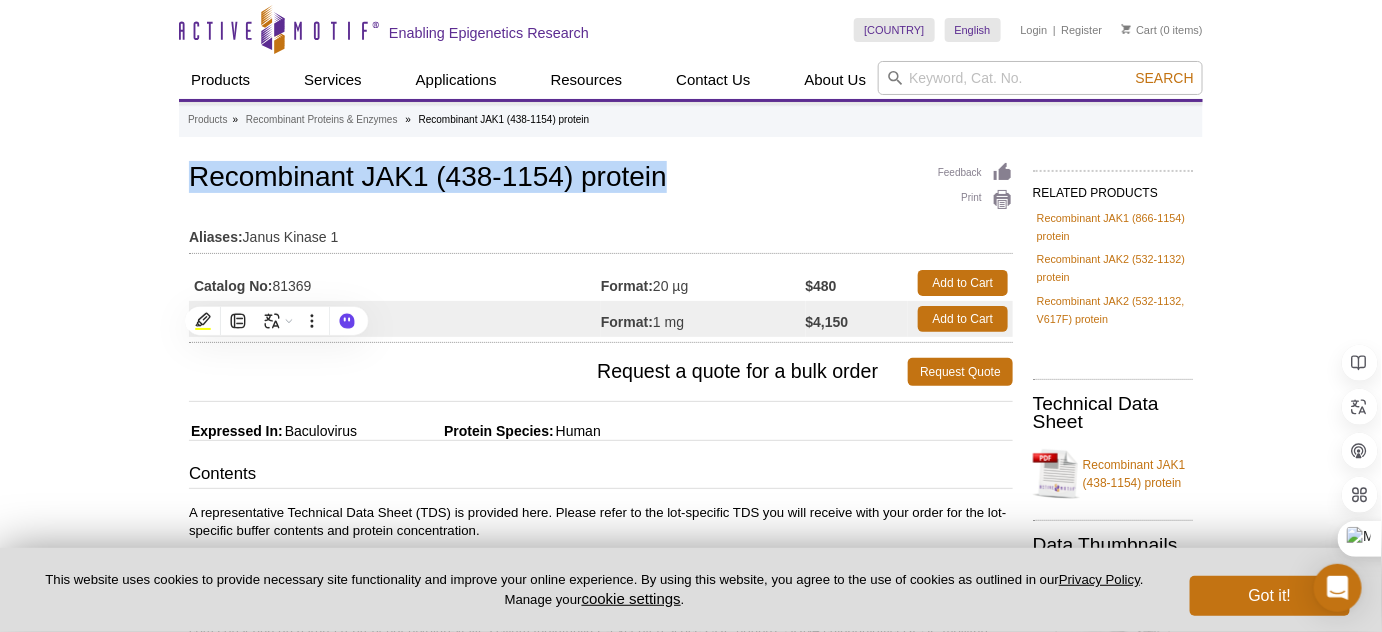 copy on "81369" 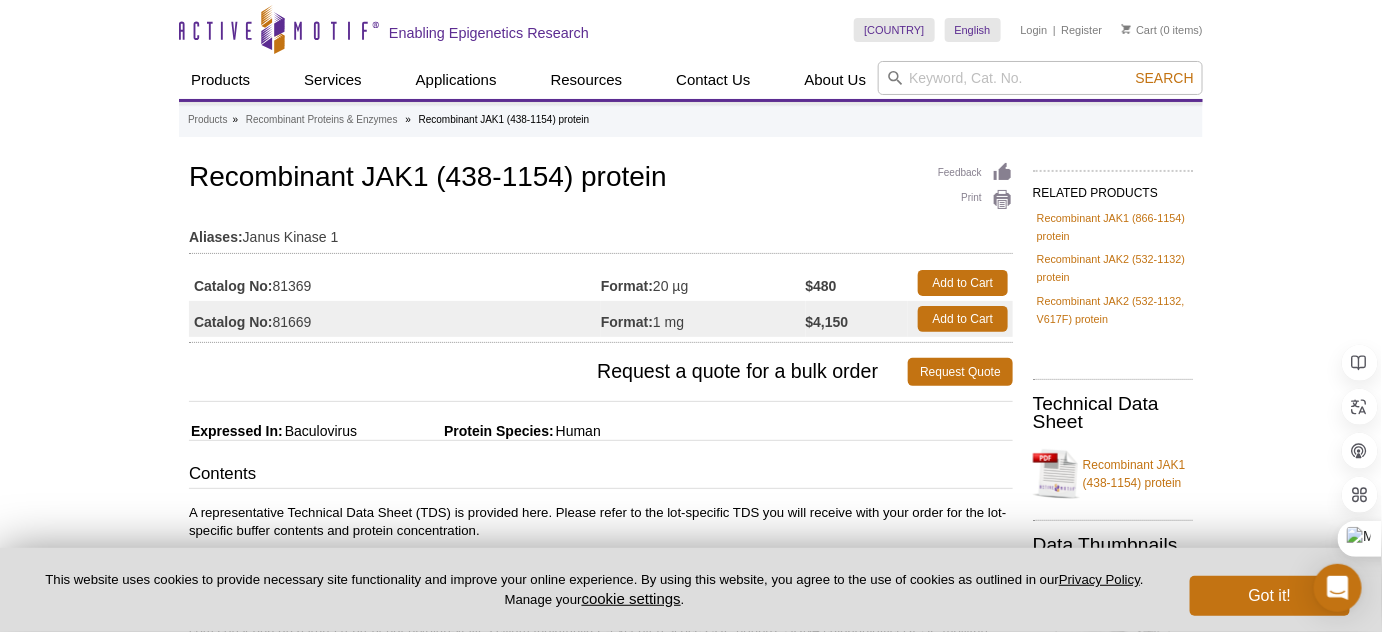 click on "Active Motif Logo
Enabling Epigenetics Research
0
Search
Skip to content
Active Motif Logo
Enabling Epigenetics Research
United States
Australia
Austria
Belgium
Brazil
Canada
China Czech Republic India" at bounding box center [691, 1382] 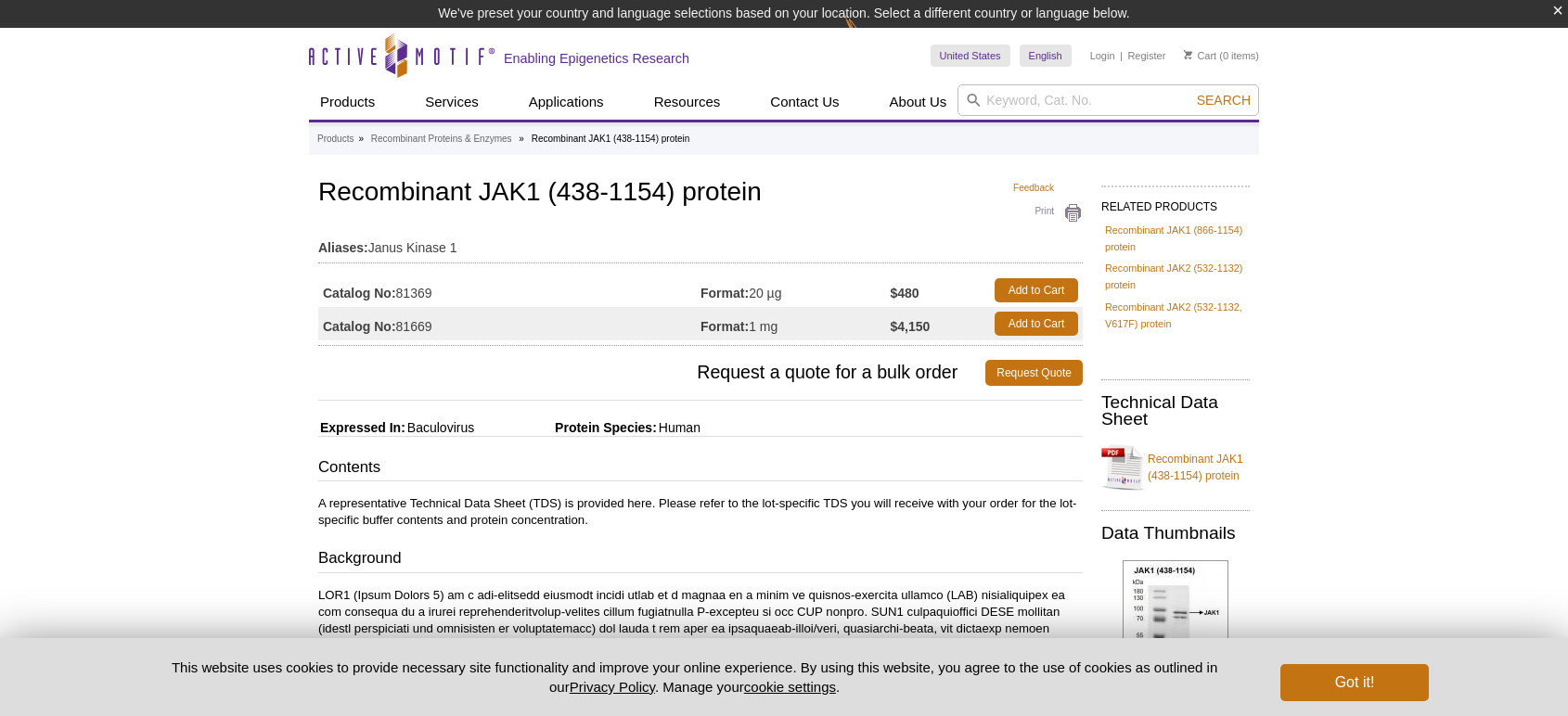 scroll, scrollTop: 0, scrollLeft: 0, axis: both 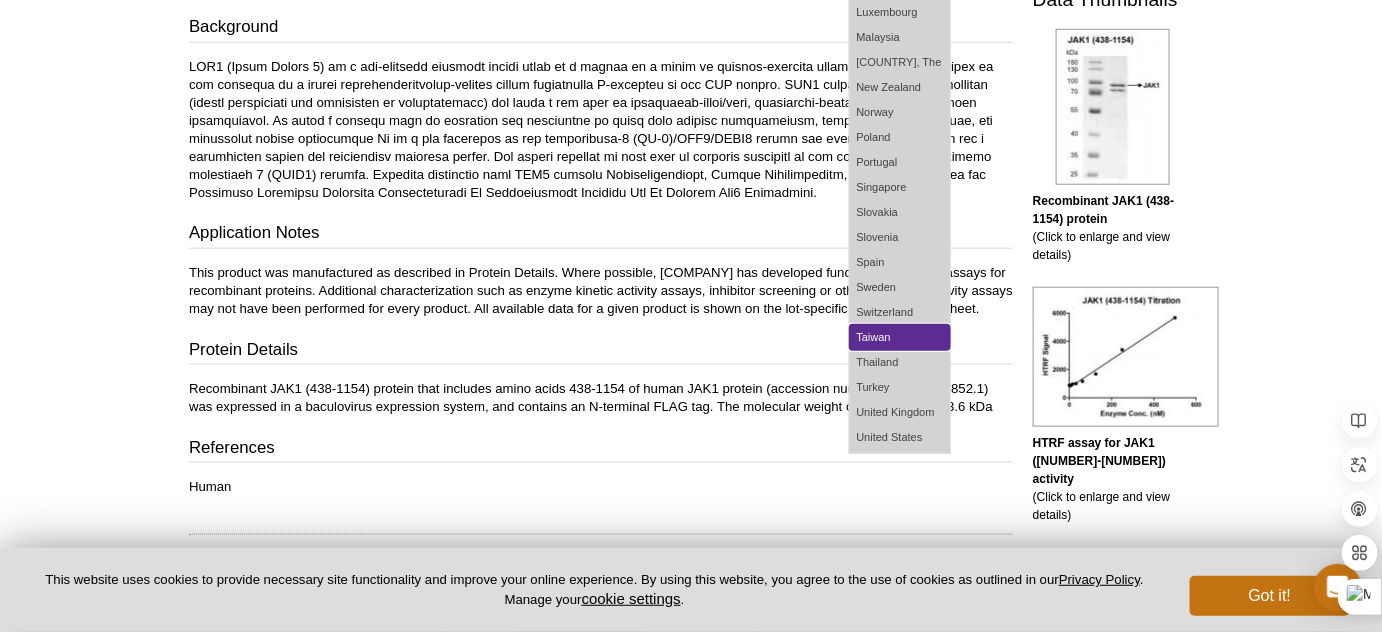 click on "Stem Cell Transcriptional Regulation in Naive vs. Primed Pluripotency ([NAME] [LAST])" at bounding box center [900, 337] 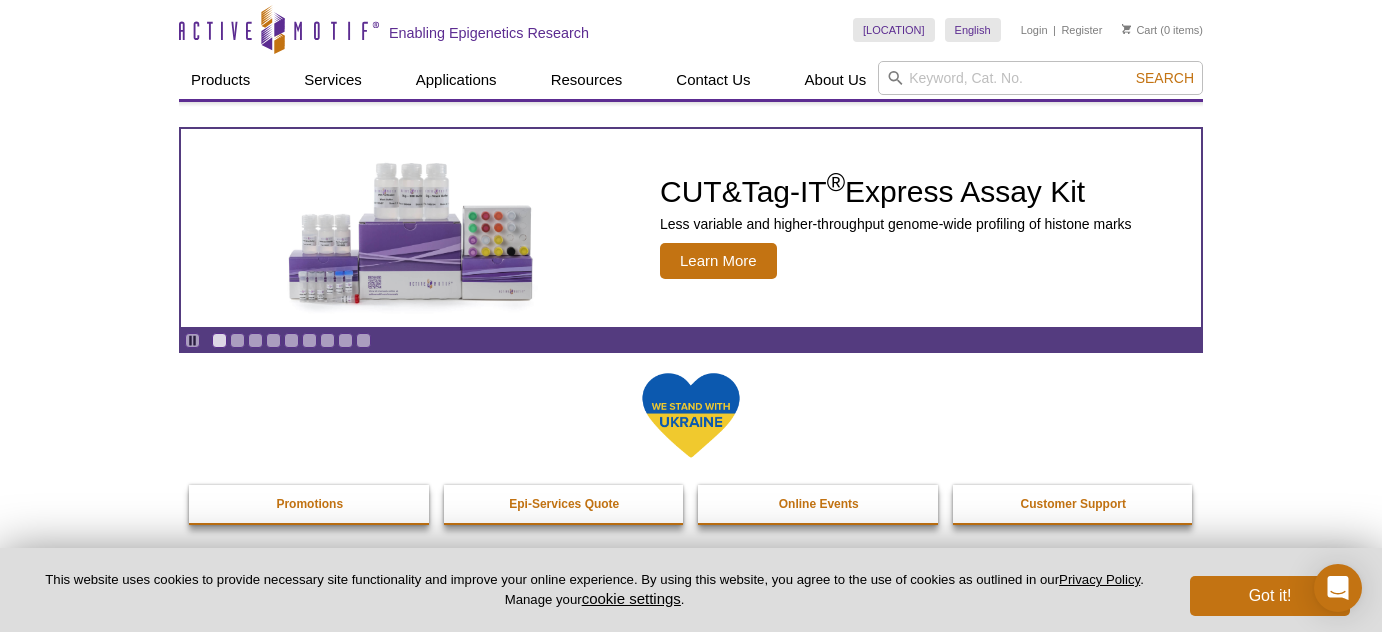 scroll, scrollTop: 0, scrollLeft: 0, axis: both 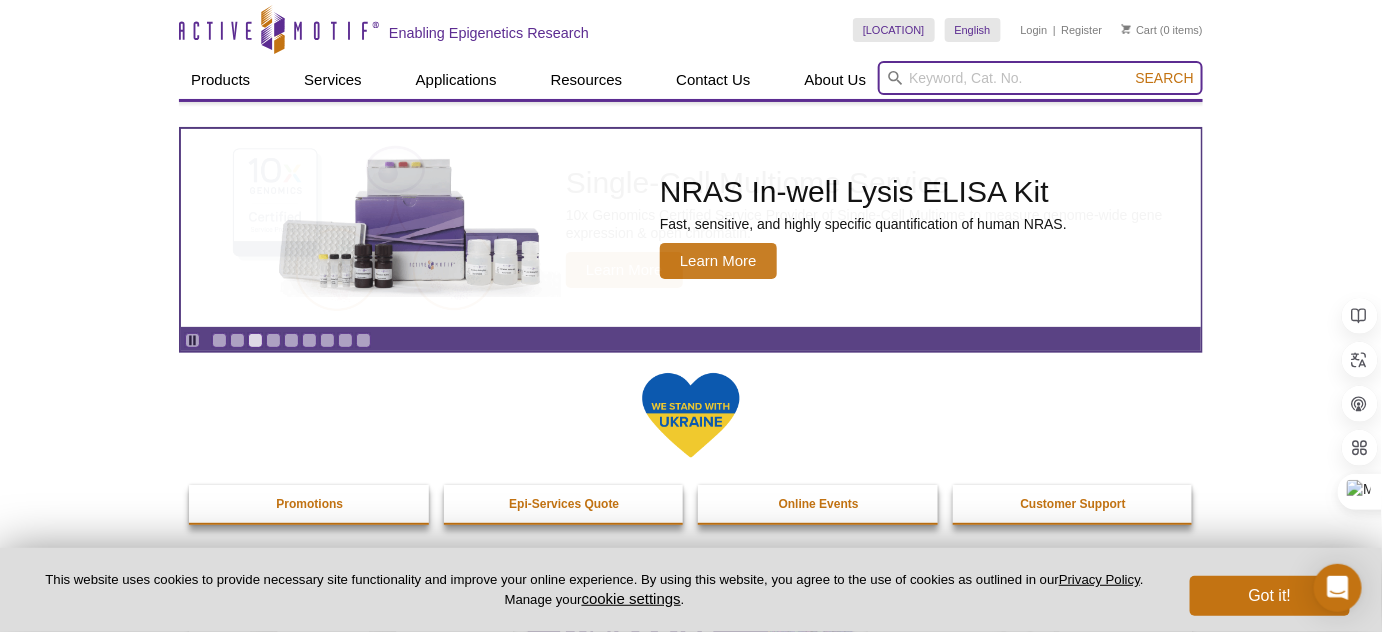 click at bounding box center (1040, 78) 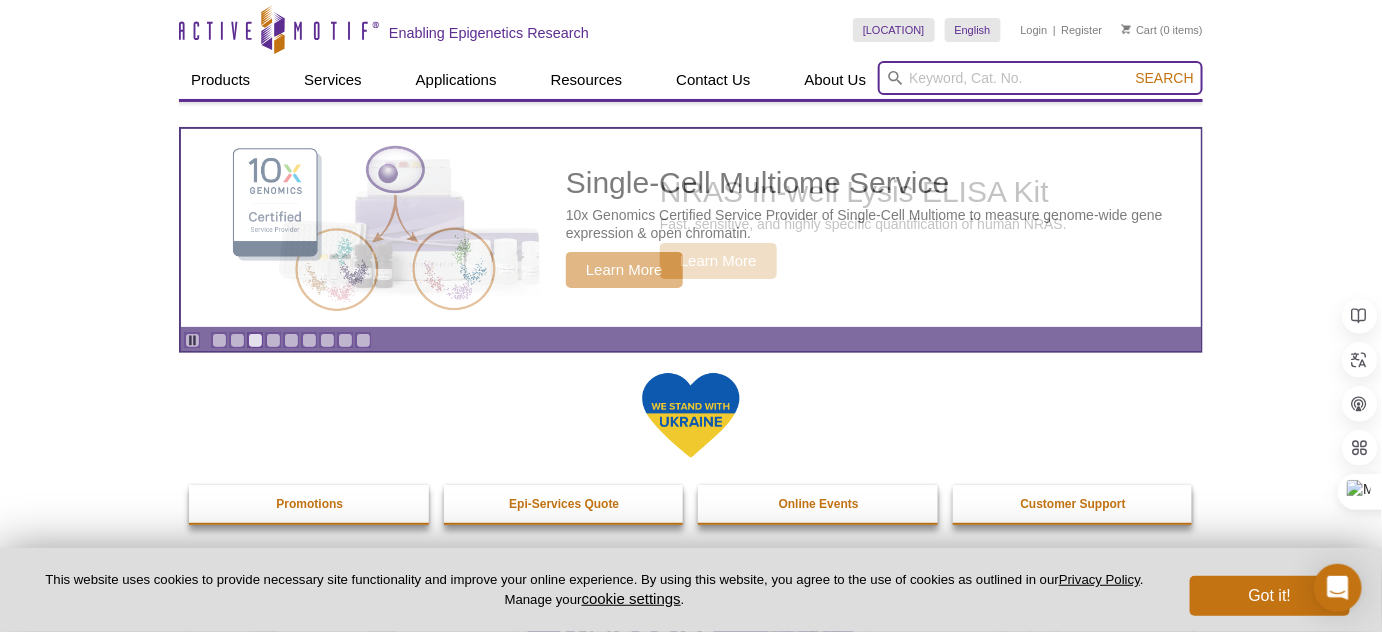 paste on "81369" 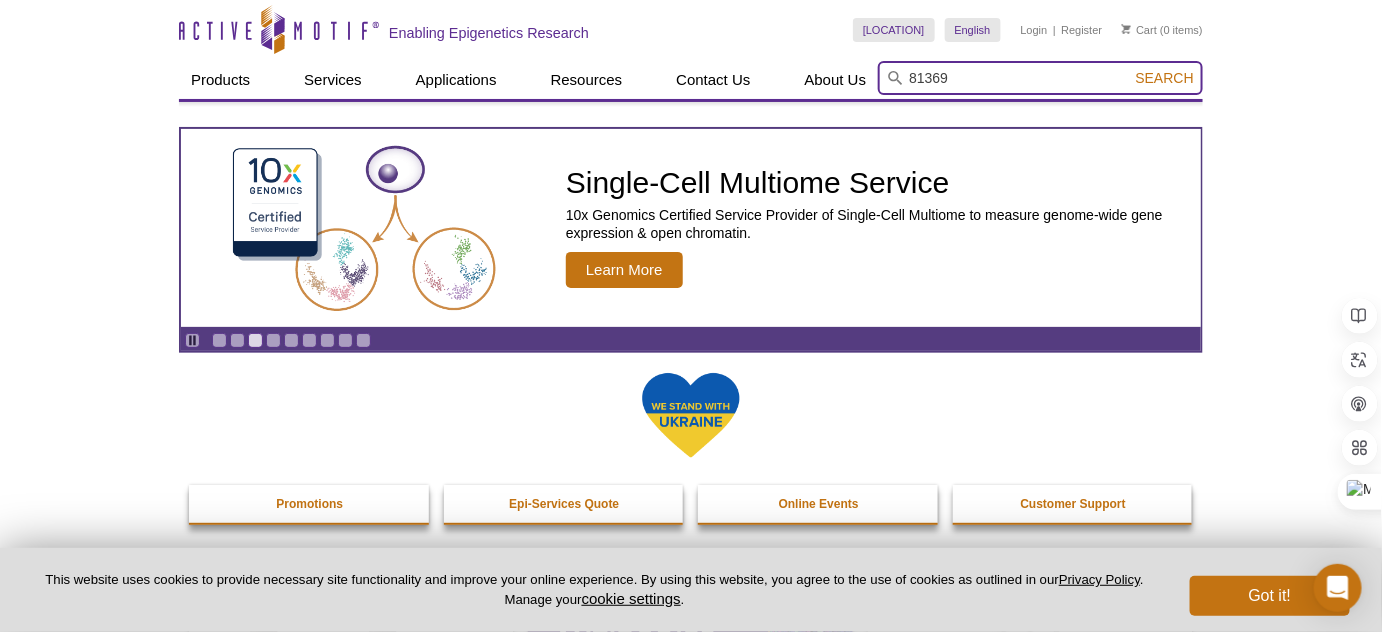 type on "81369" 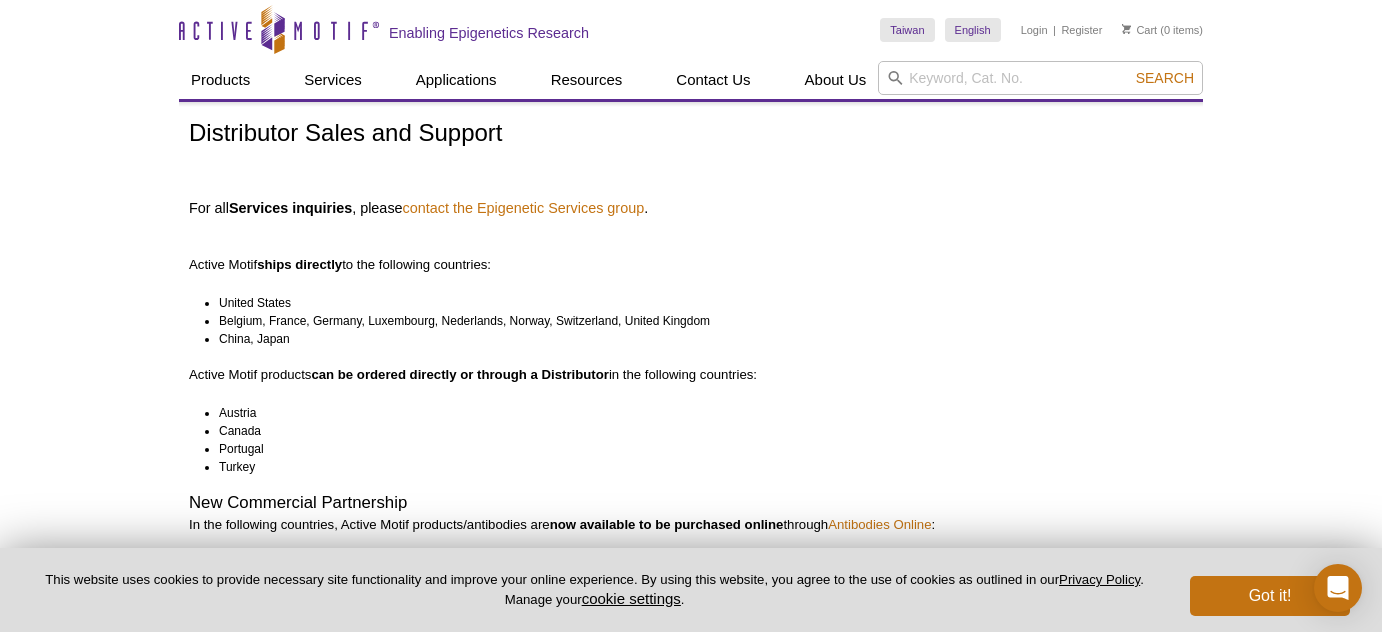 scroll, scrollTop: 7582, scrollLeft: 0, axis: vertical 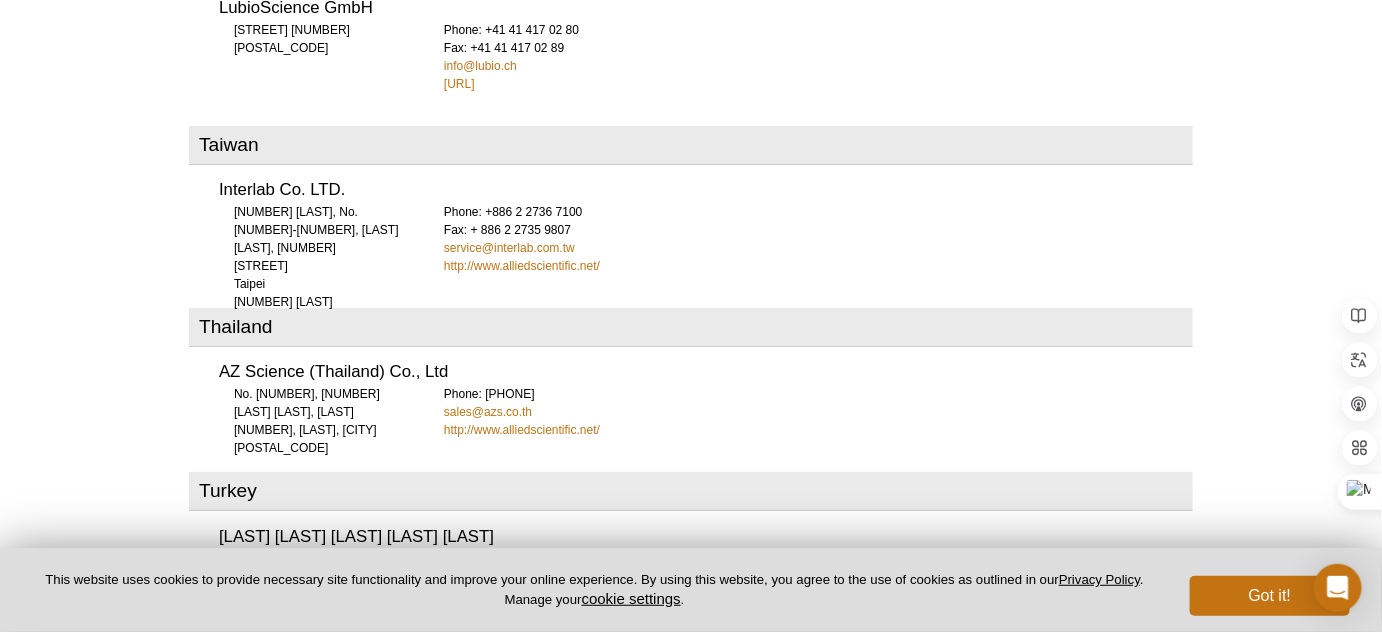 drag, startPoint x: 562, startPoint y: 239, endPoint x: 982, endPoint y: 179, distance: 424.26407 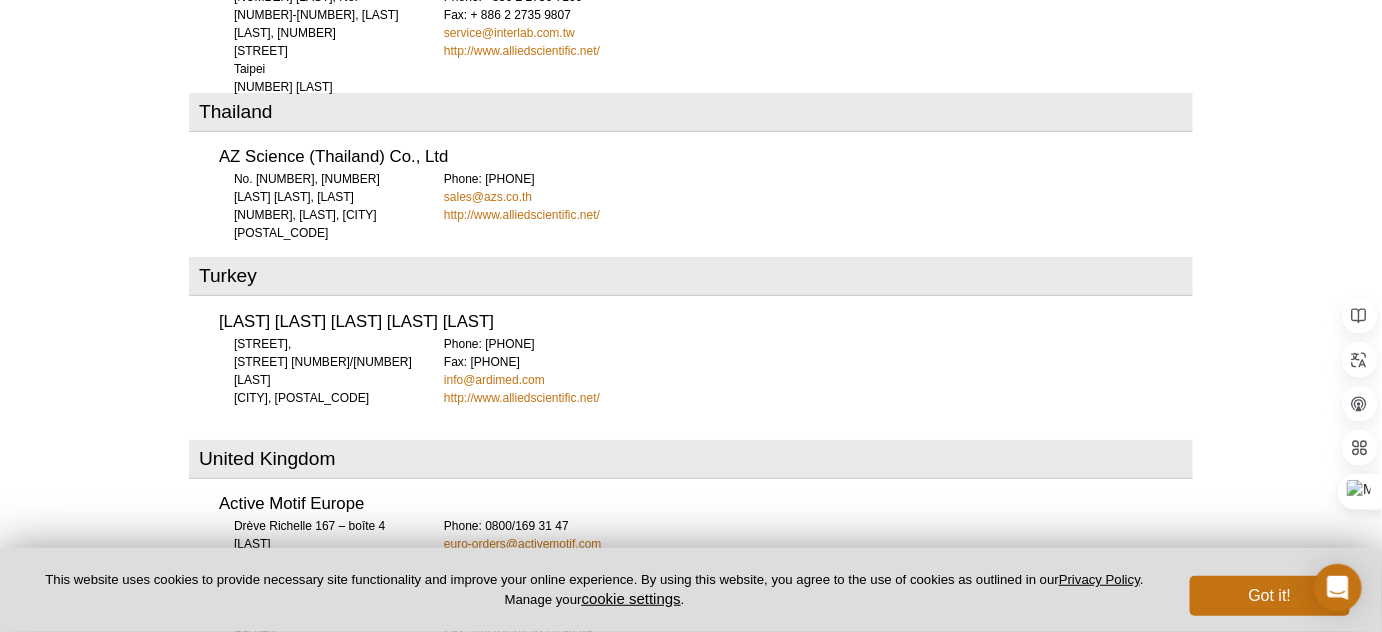 scroll, scrollTop: 7530, scrollLeft: 0, axis: vertical 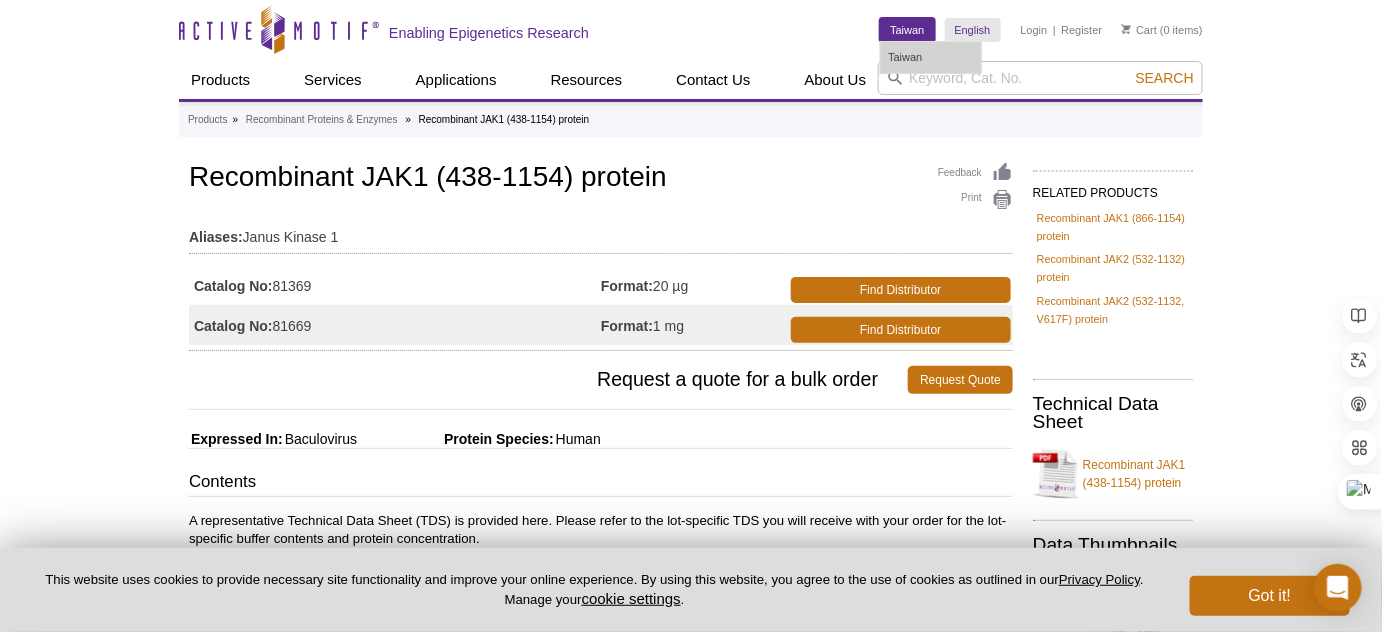 click on "Taiwan" at bounding box center [907, 30] 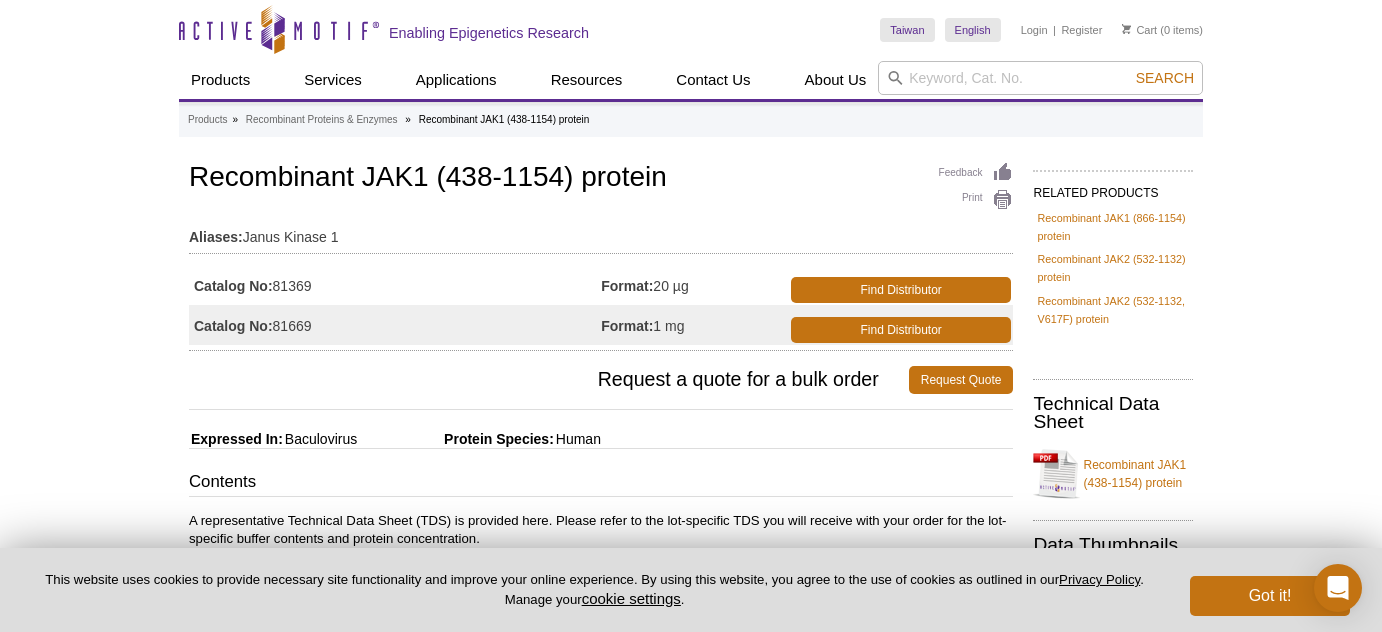 scroll, scrollTop: 0, scrollLeft: 0, axis: both 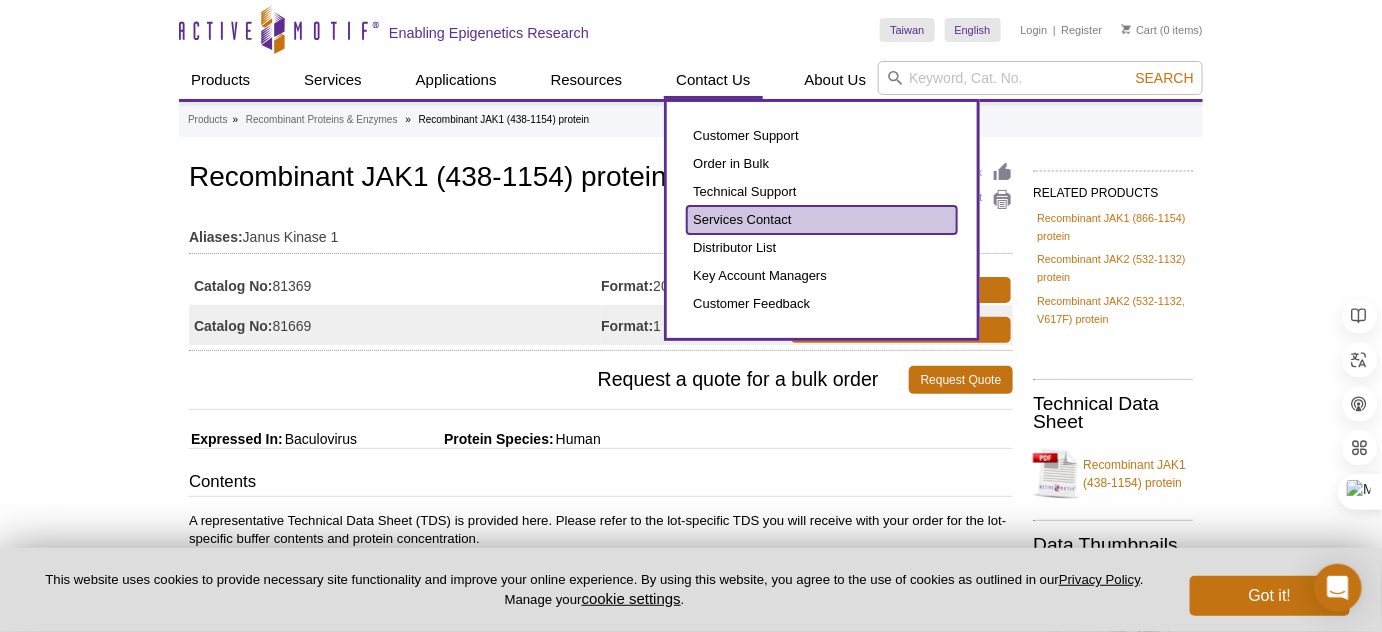 click on "Services Contact" at bounding box center [822, 220] 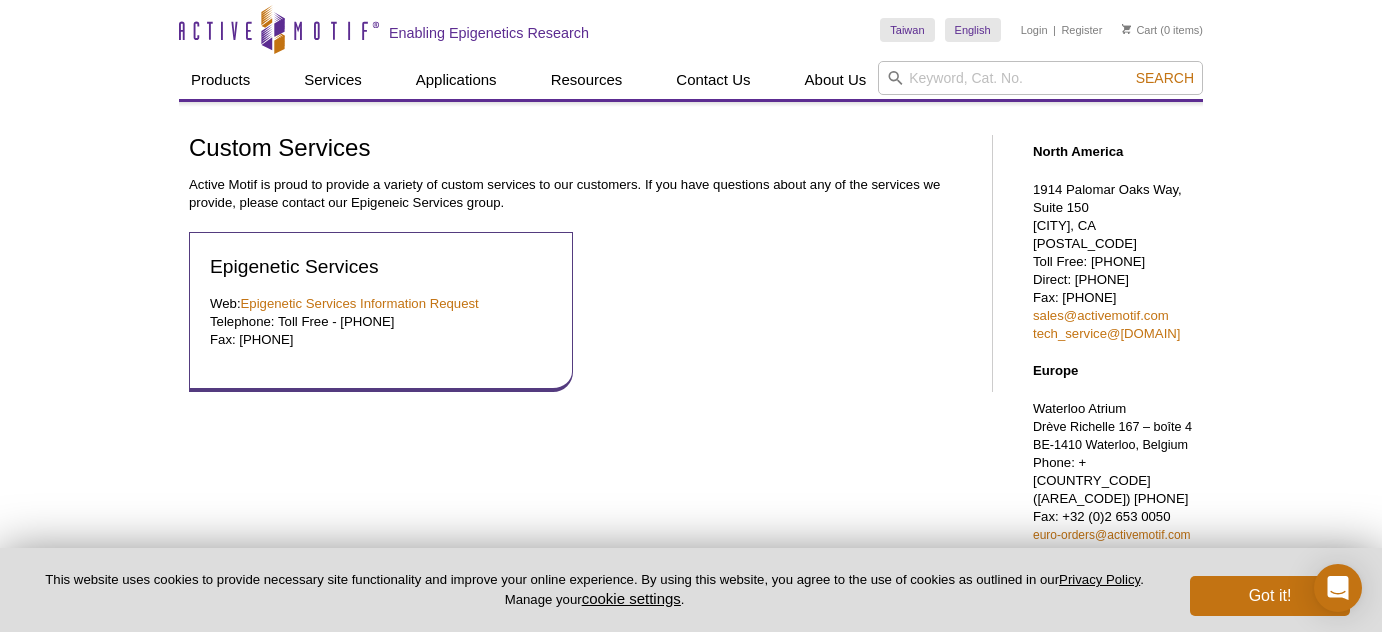 scroll, scrollTop: 0, scrollLeft: 0, axis: both 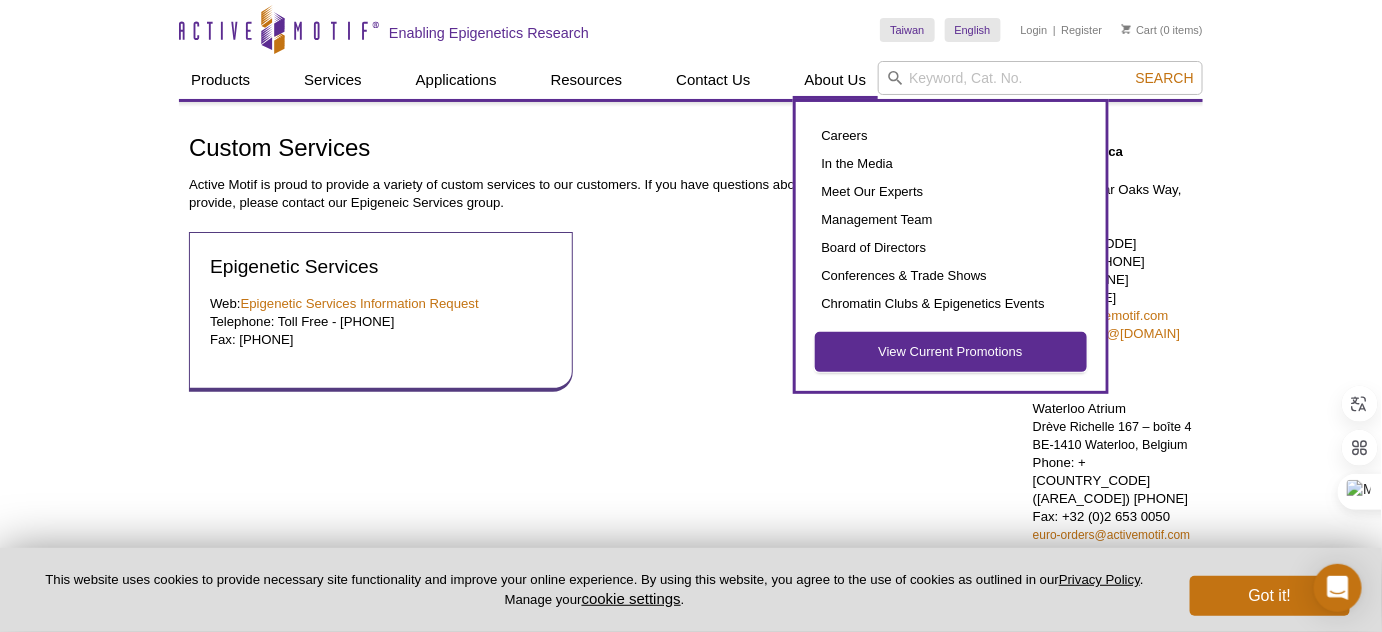 click on "View Current Promotions" at bounding box center [951, 352] 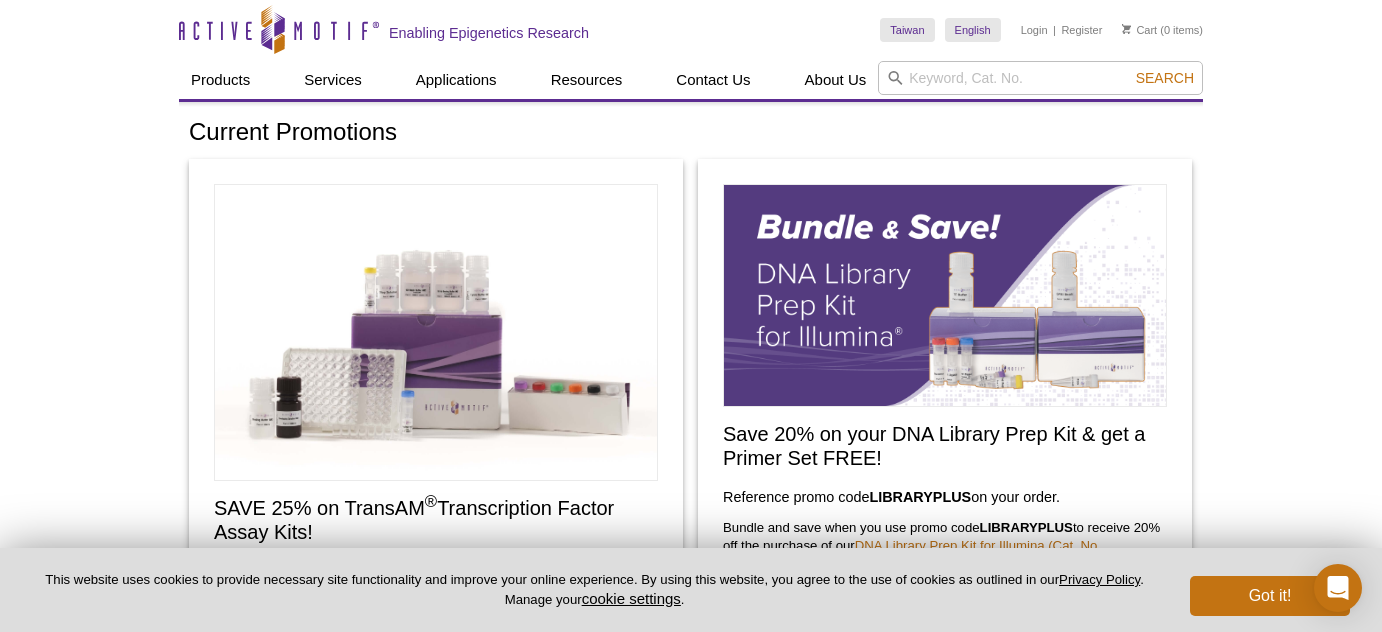 scroll, scrollTop: 0, scrollLeft: 0, axis: both 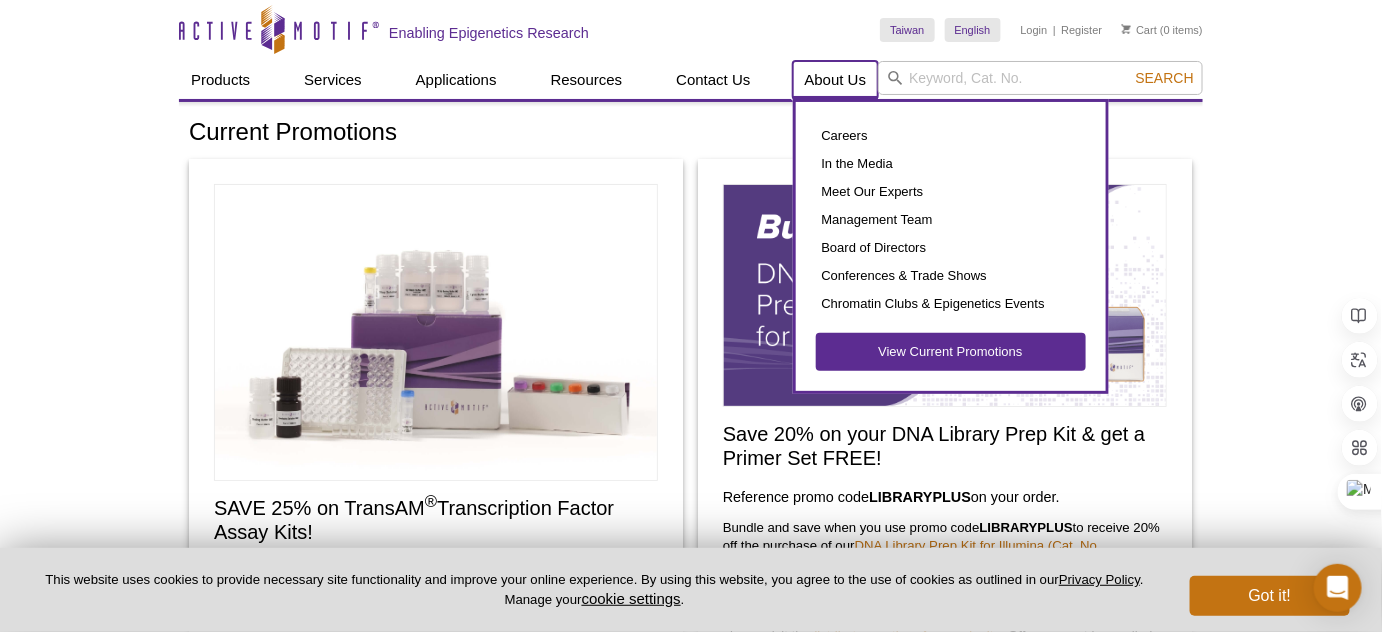click on "About Us" at bounding box center [836, 80] 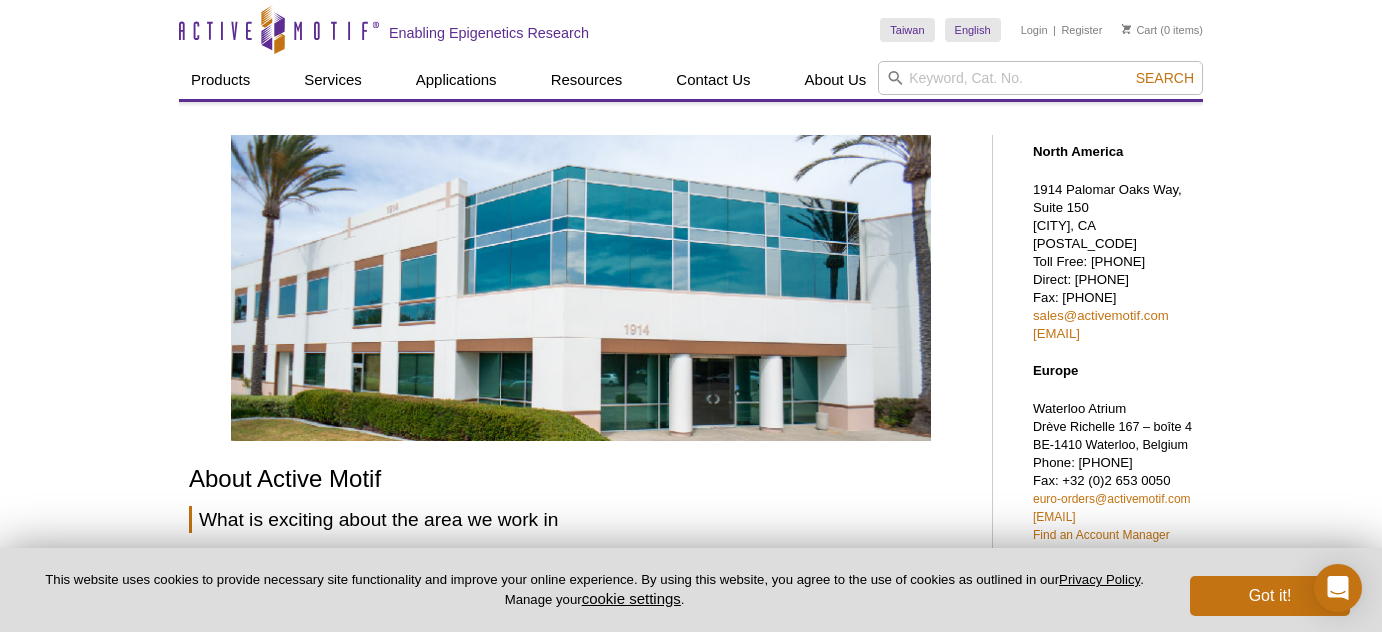 scroll, scrollTop: 0, scrollLeft: 0, axis: both 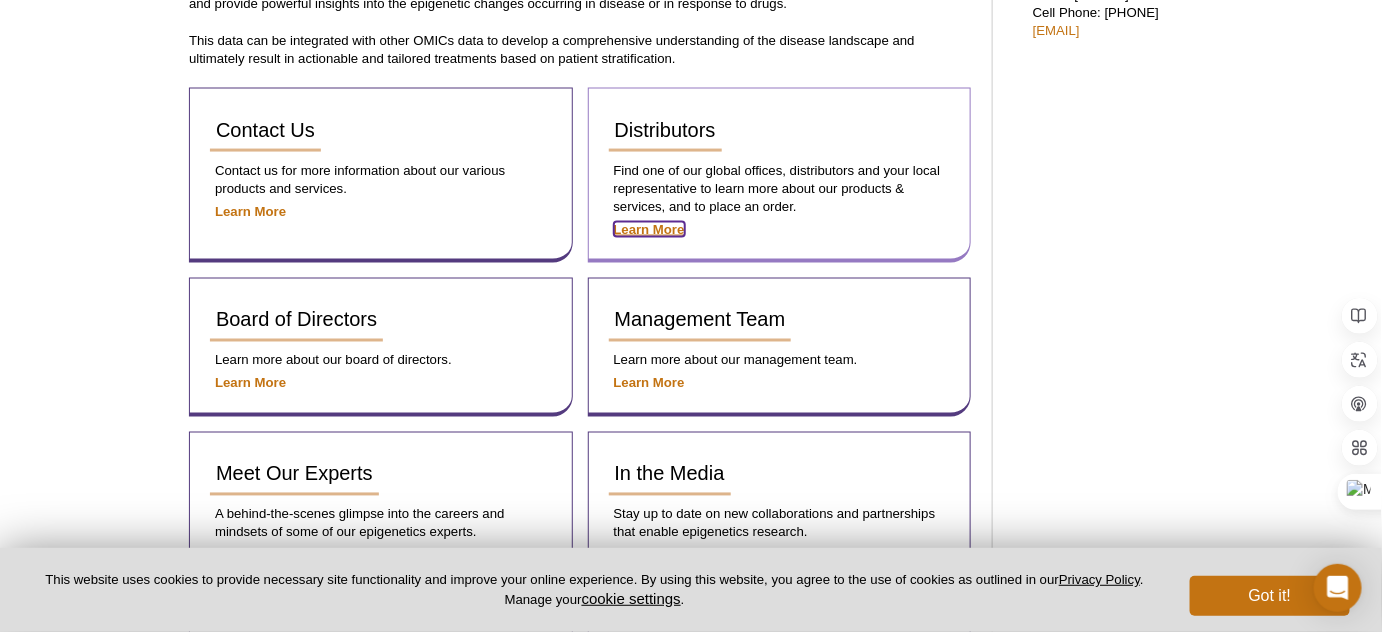click on "Learn More" at bounding box center [649, 229] 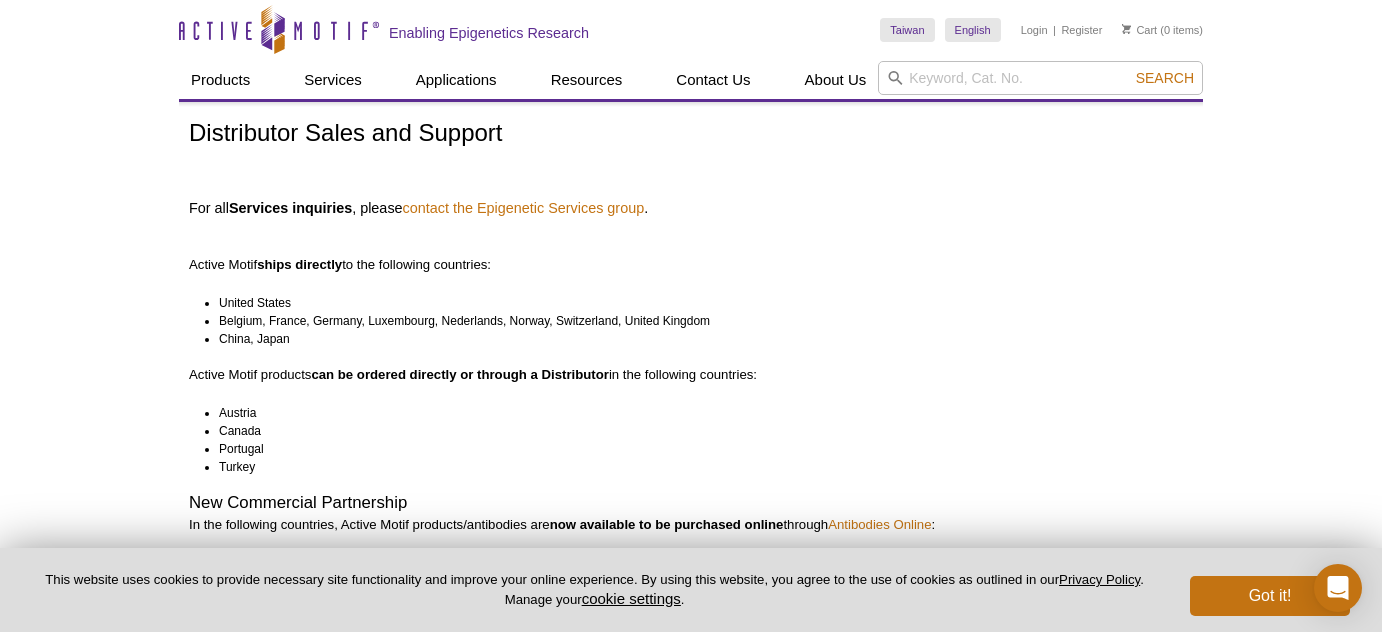 scroll, scrollTop: 0, scrollLeft: 0, axis: both 